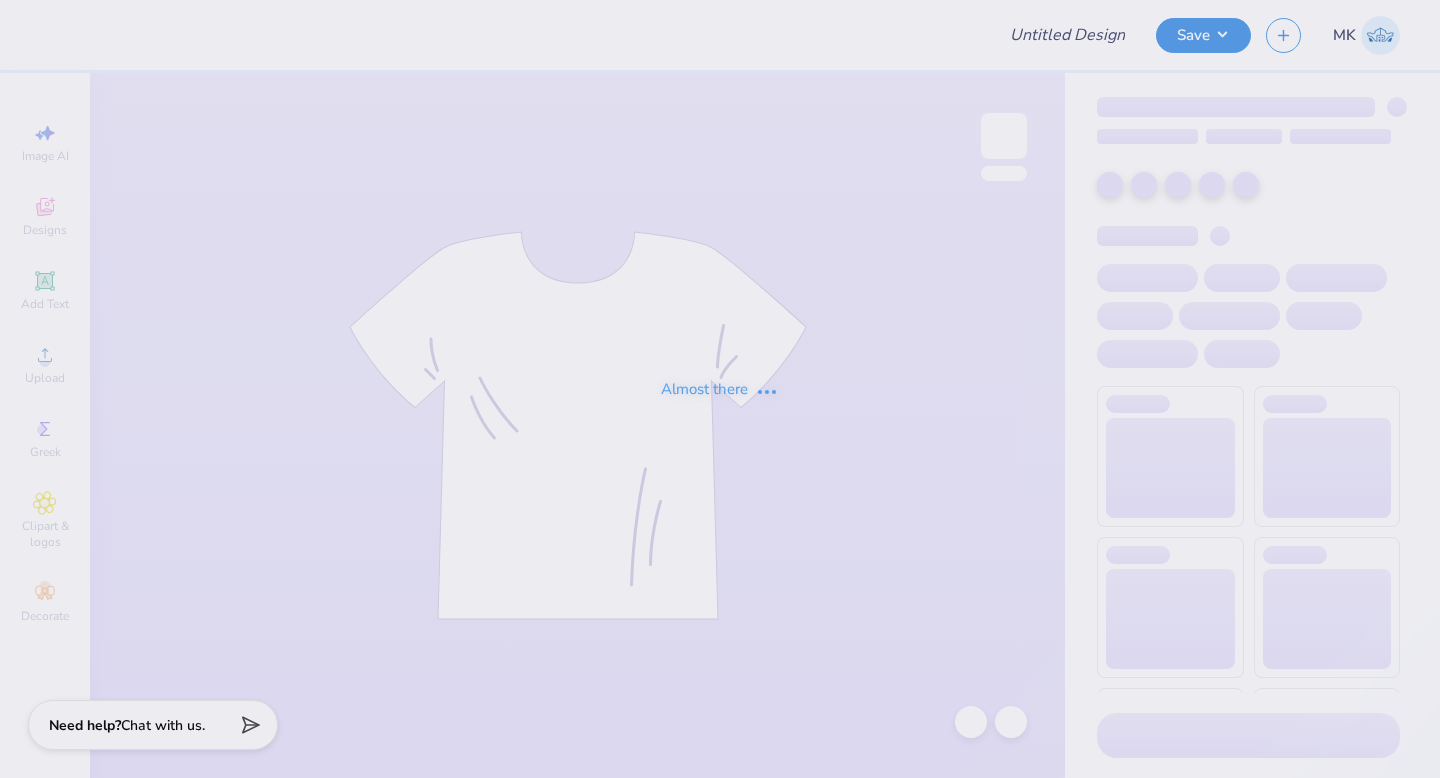 scroll, scrollTop: 0, scrollLeft: 0, axis: both 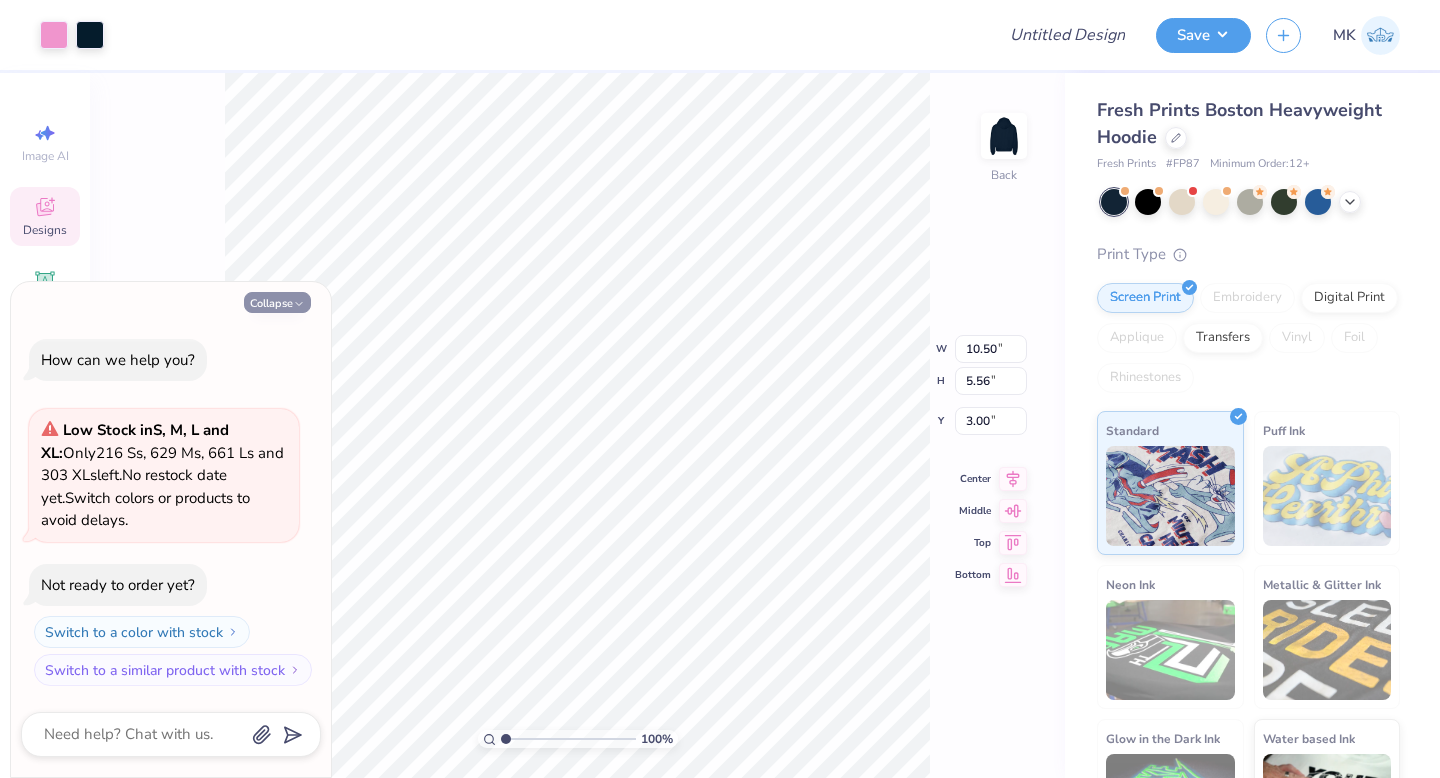 click on "Collapse" at bounding box center (277, 302) 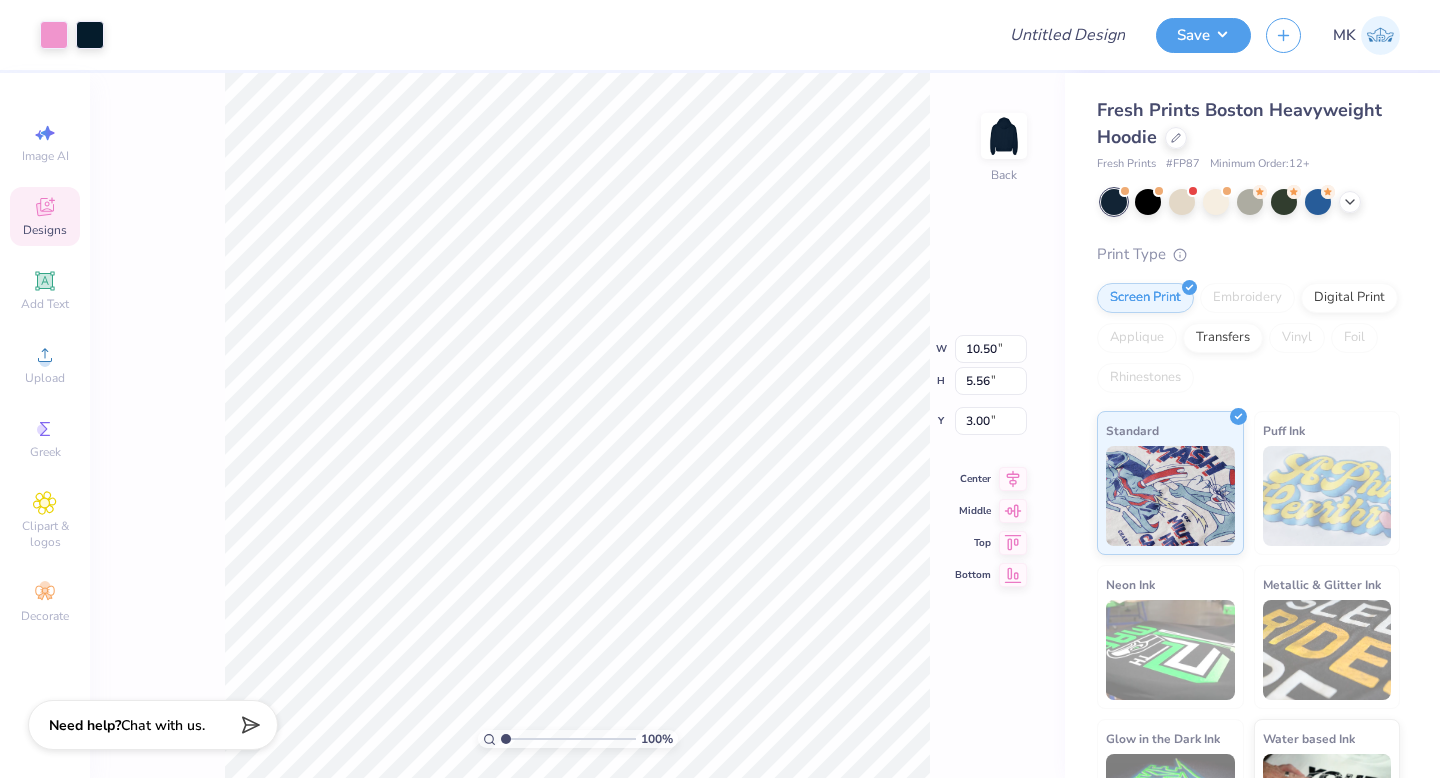click on "Designs" at bounding box center [45, 230] 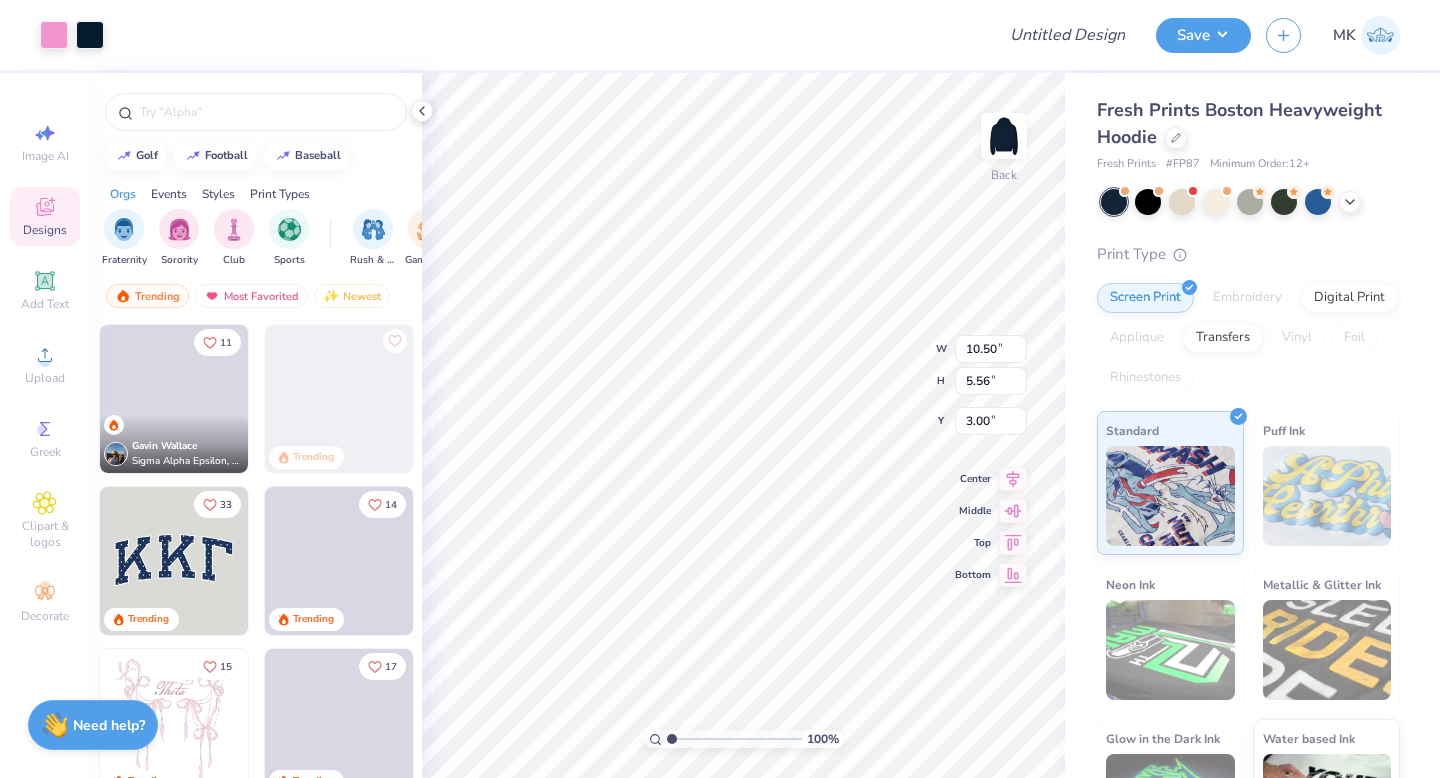 click on "Designs" at bounding box center [45, 230] 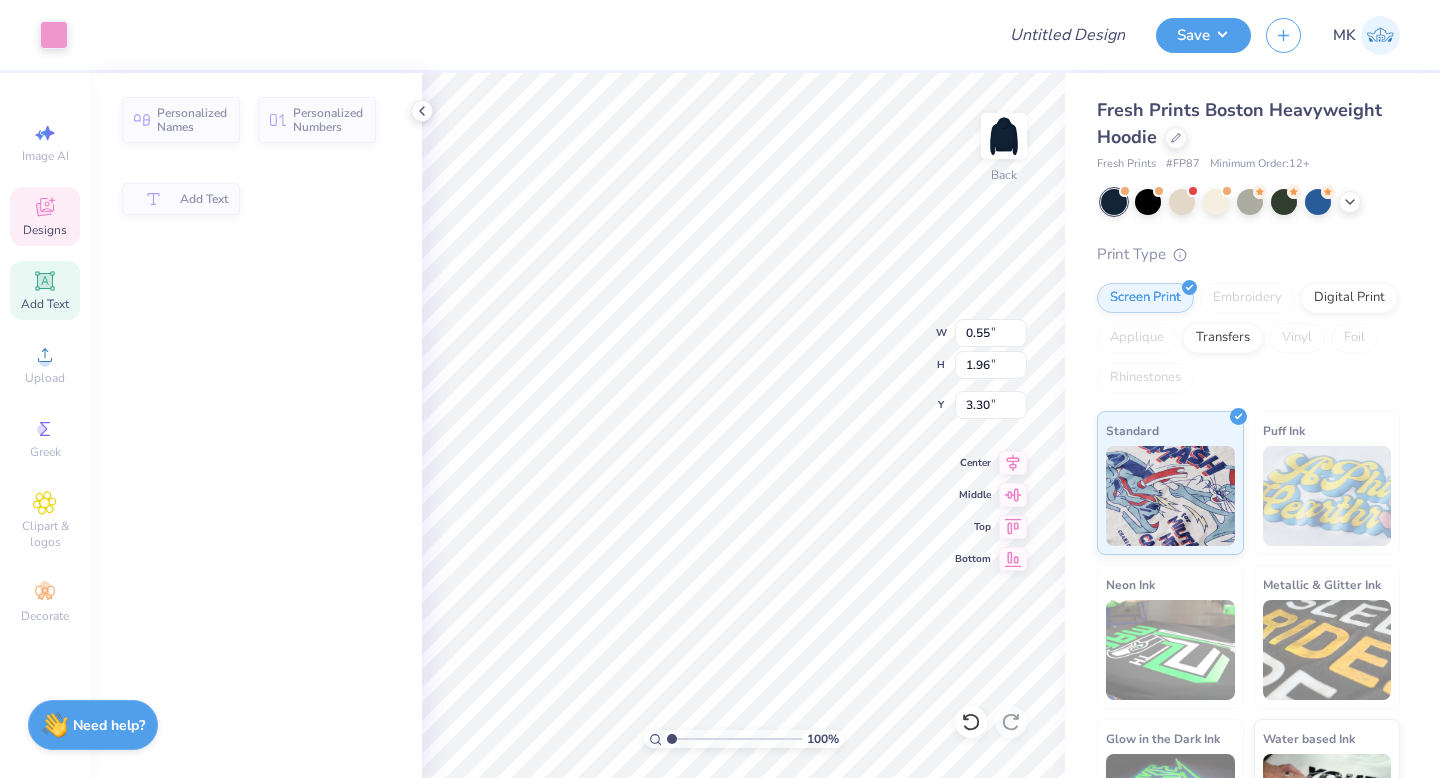 type on "0.55" 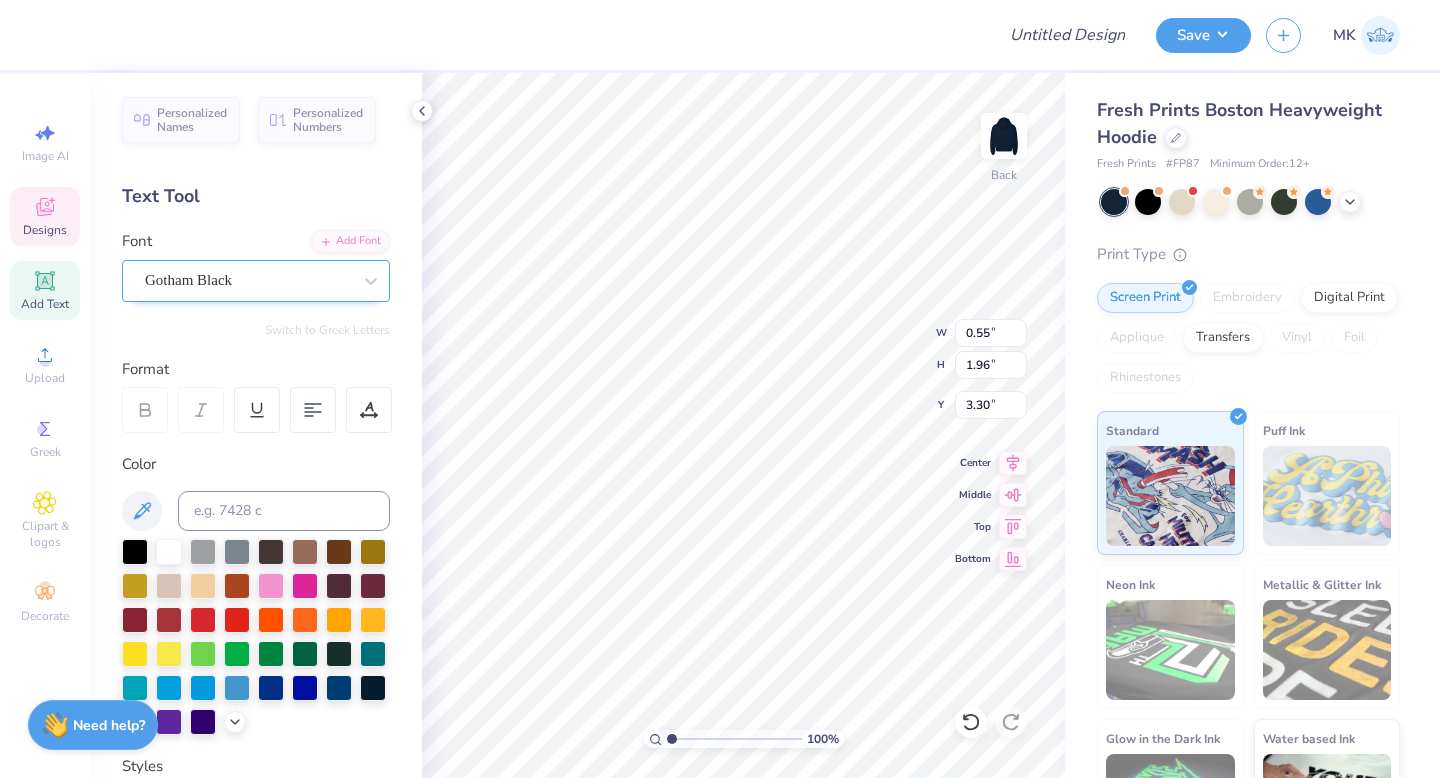 click on "Gotham Black" at bounding box center [248, 280] 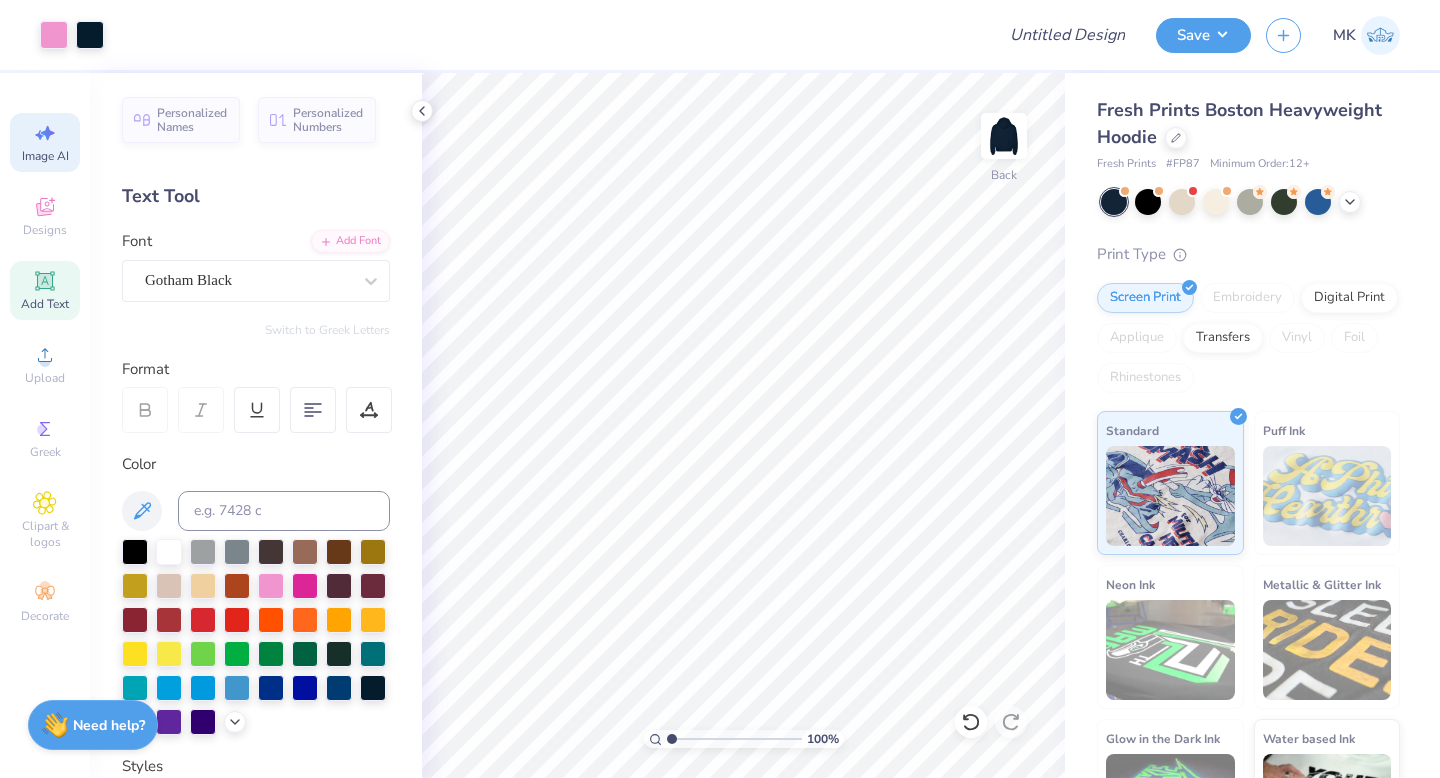 click 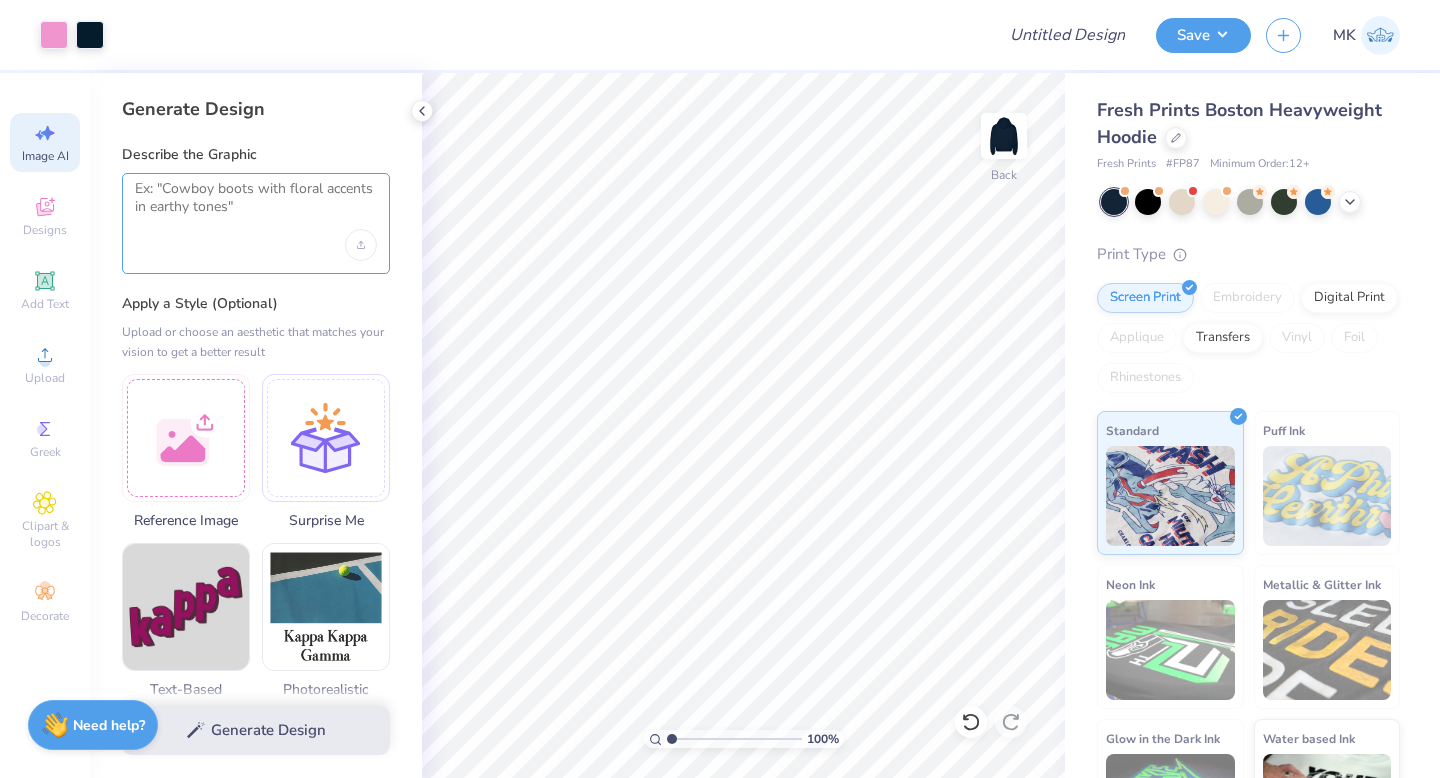 click at bounding box center [256, 205] 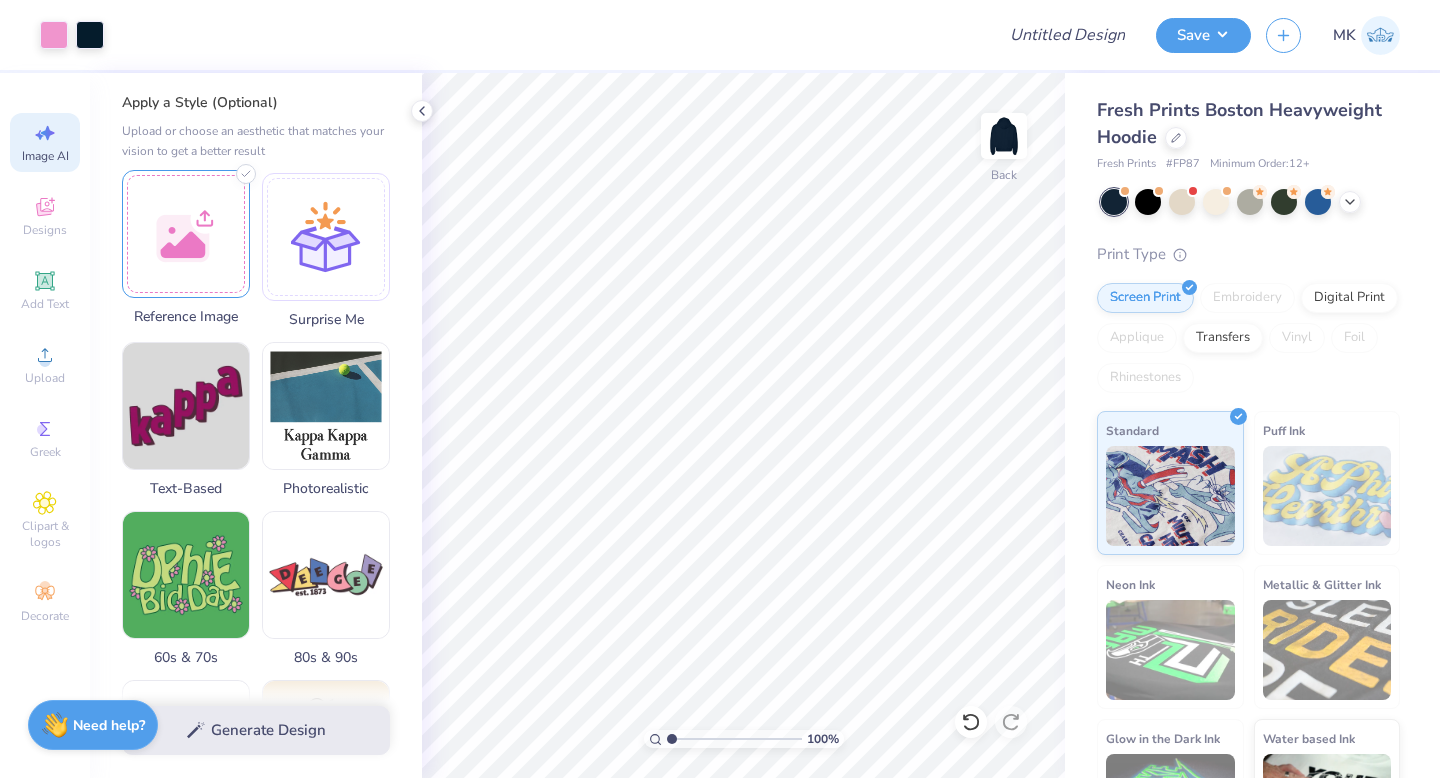 scroll, scrollTop: 0, scrollLeft: 0, axis: both 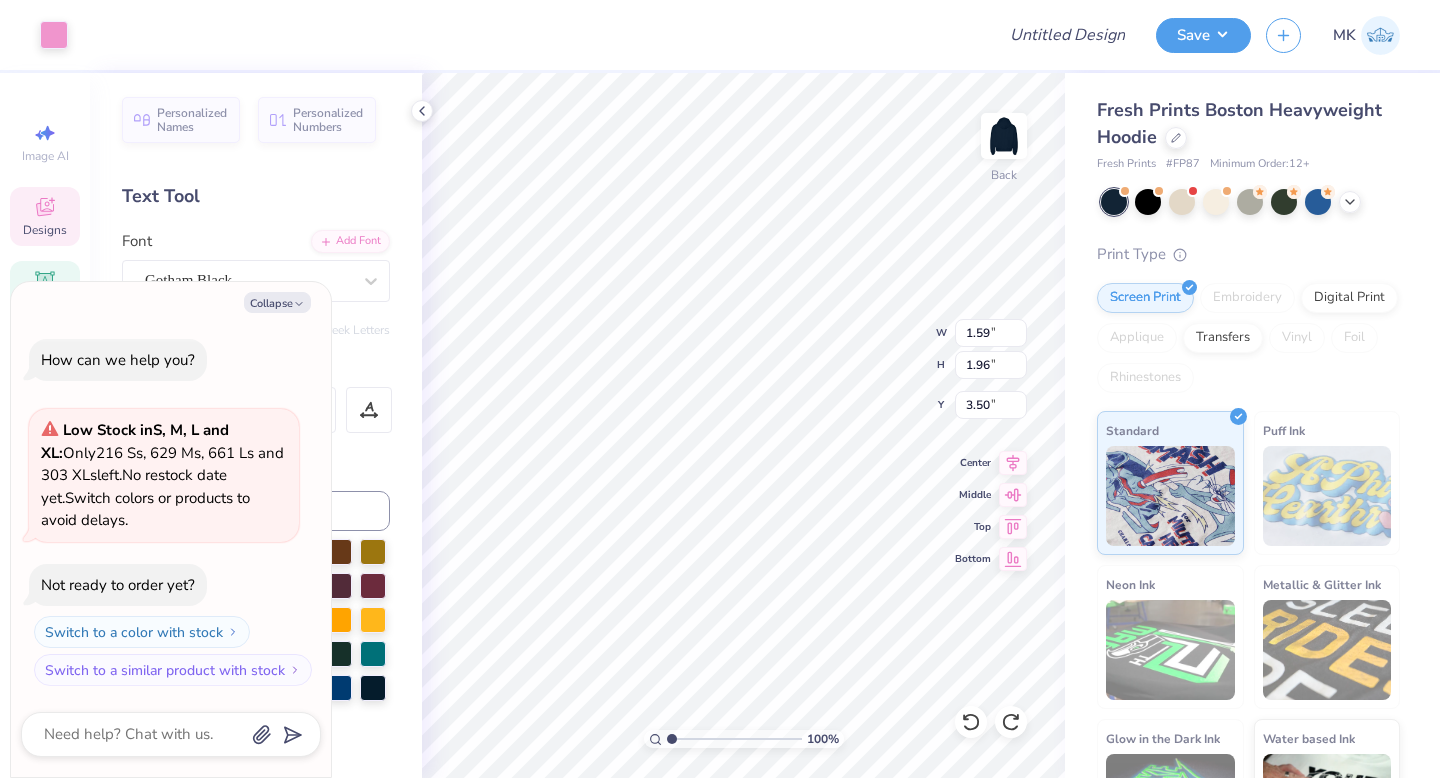 type on "x" 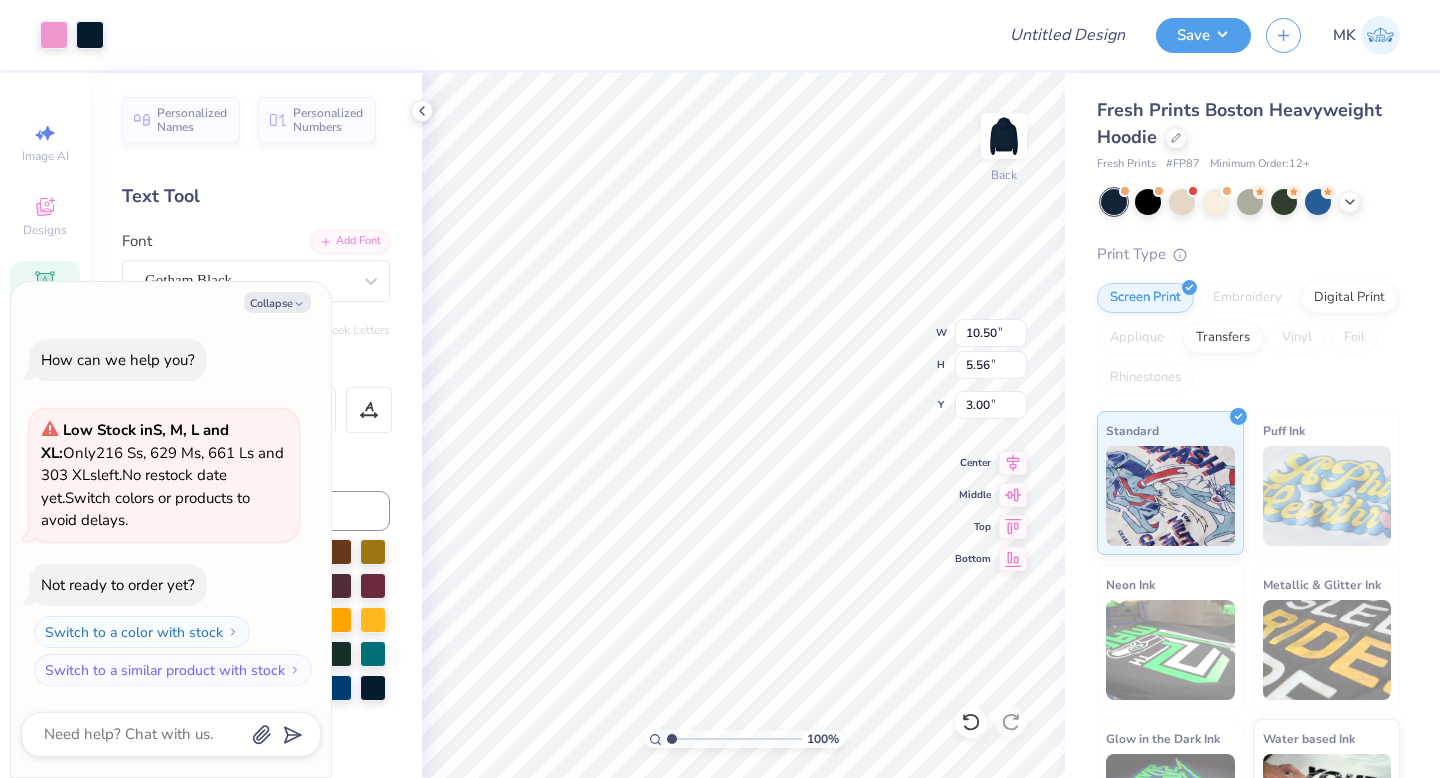 type on "x" 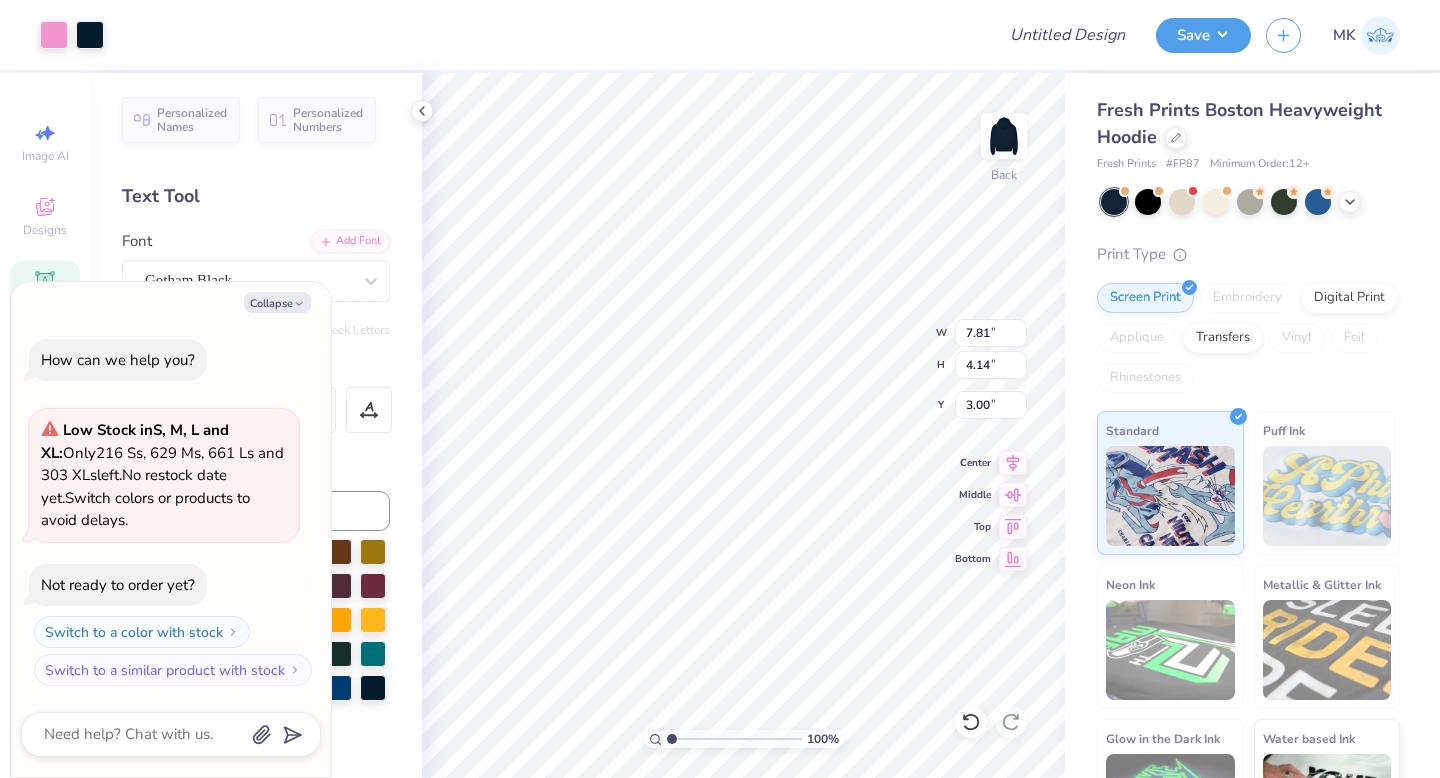 type on "x" 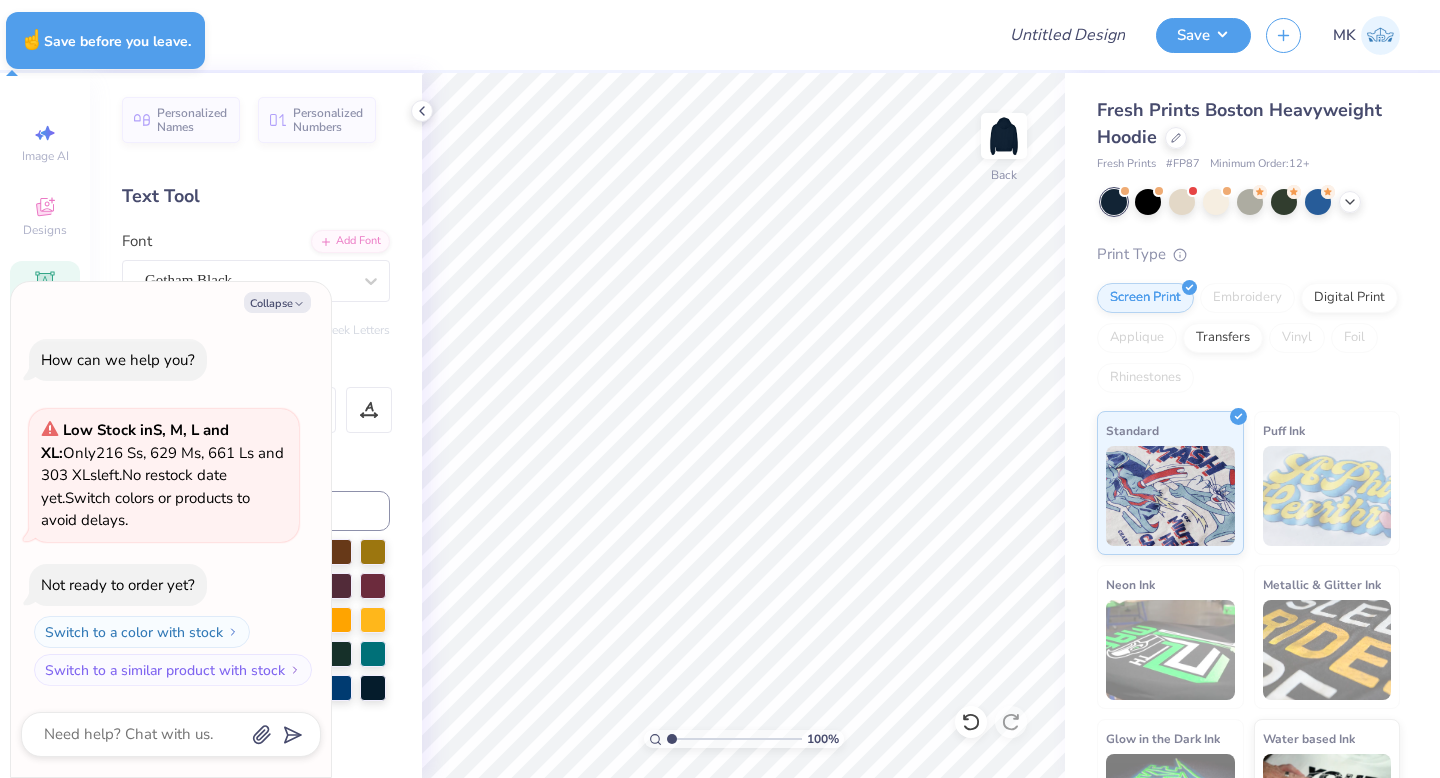 type on "x" 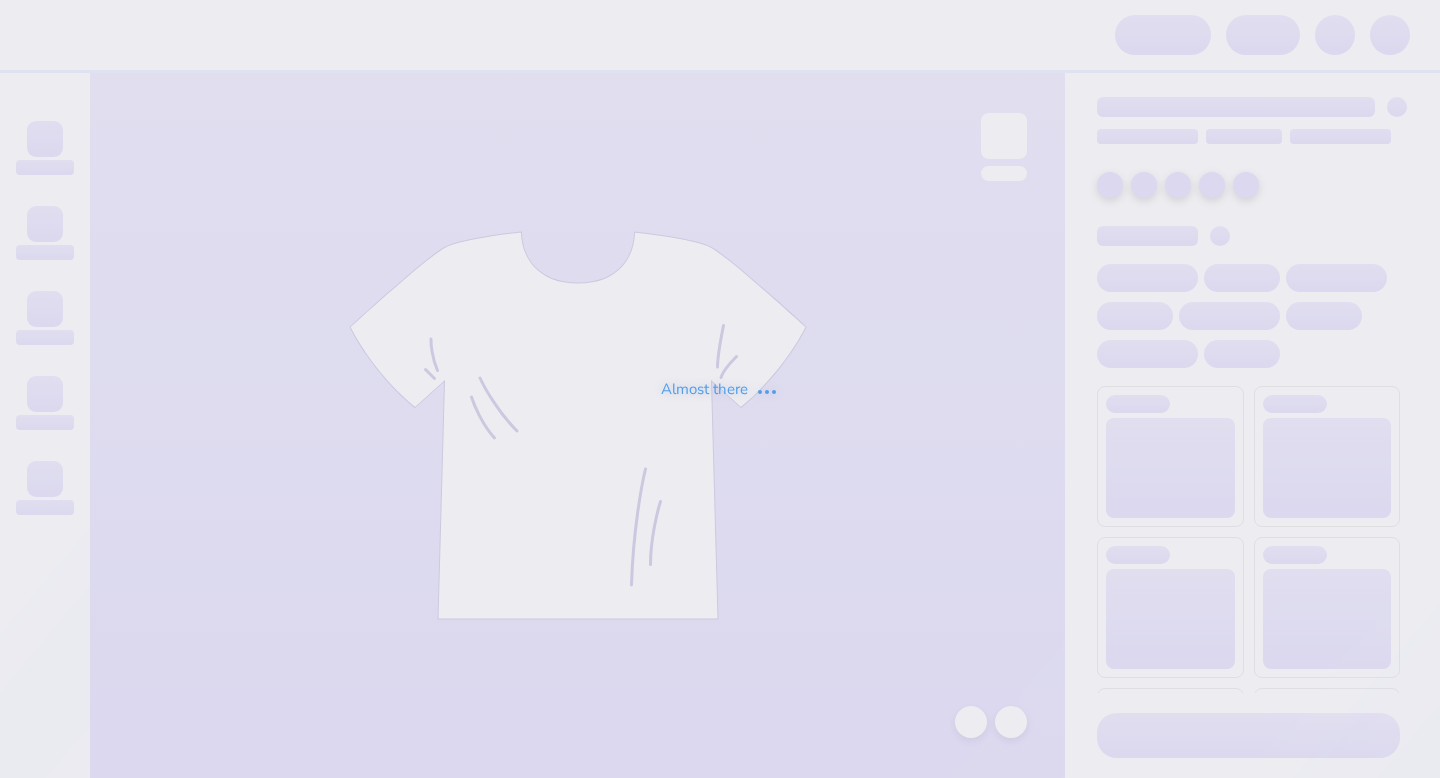scroll, scrollTop: 0, scrollLeft: 0, axis: both 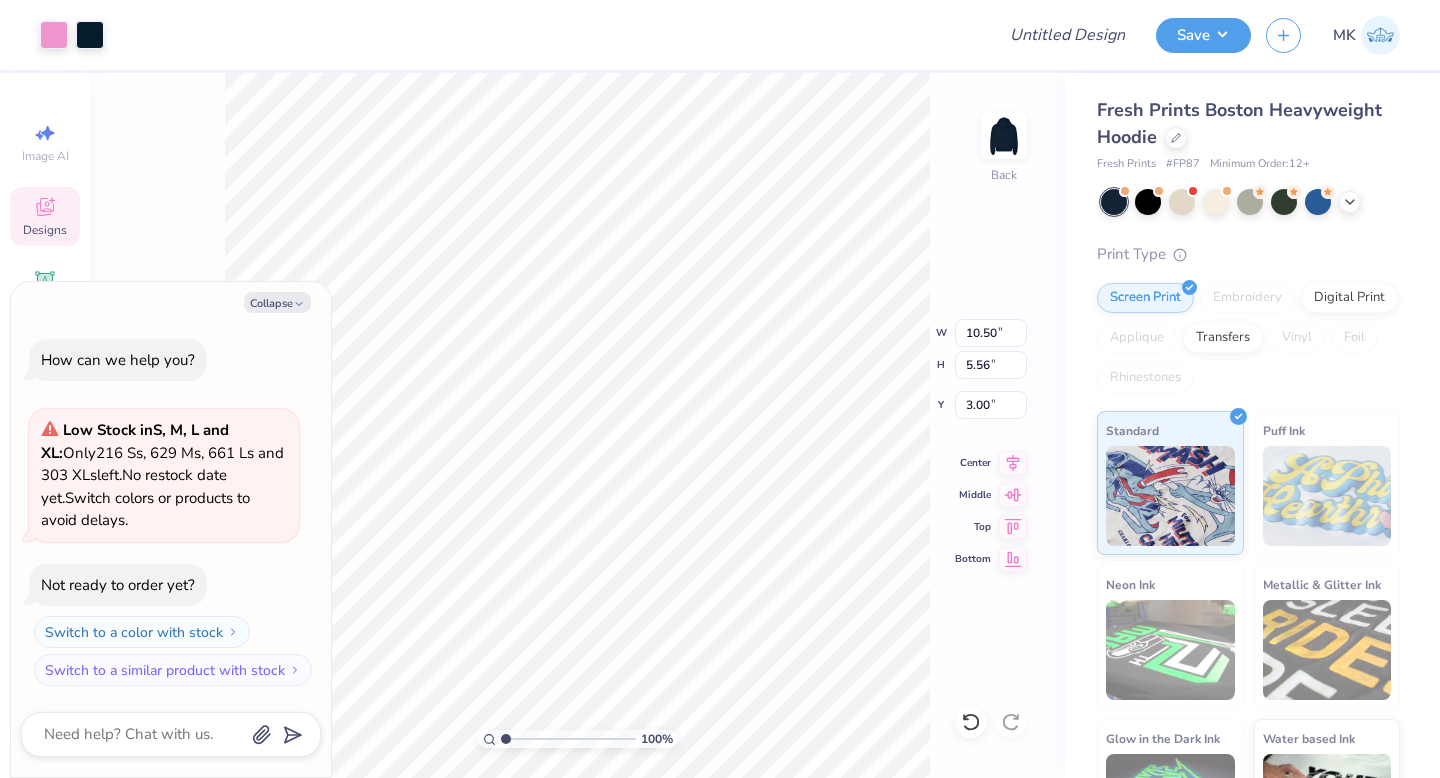 type on "x" 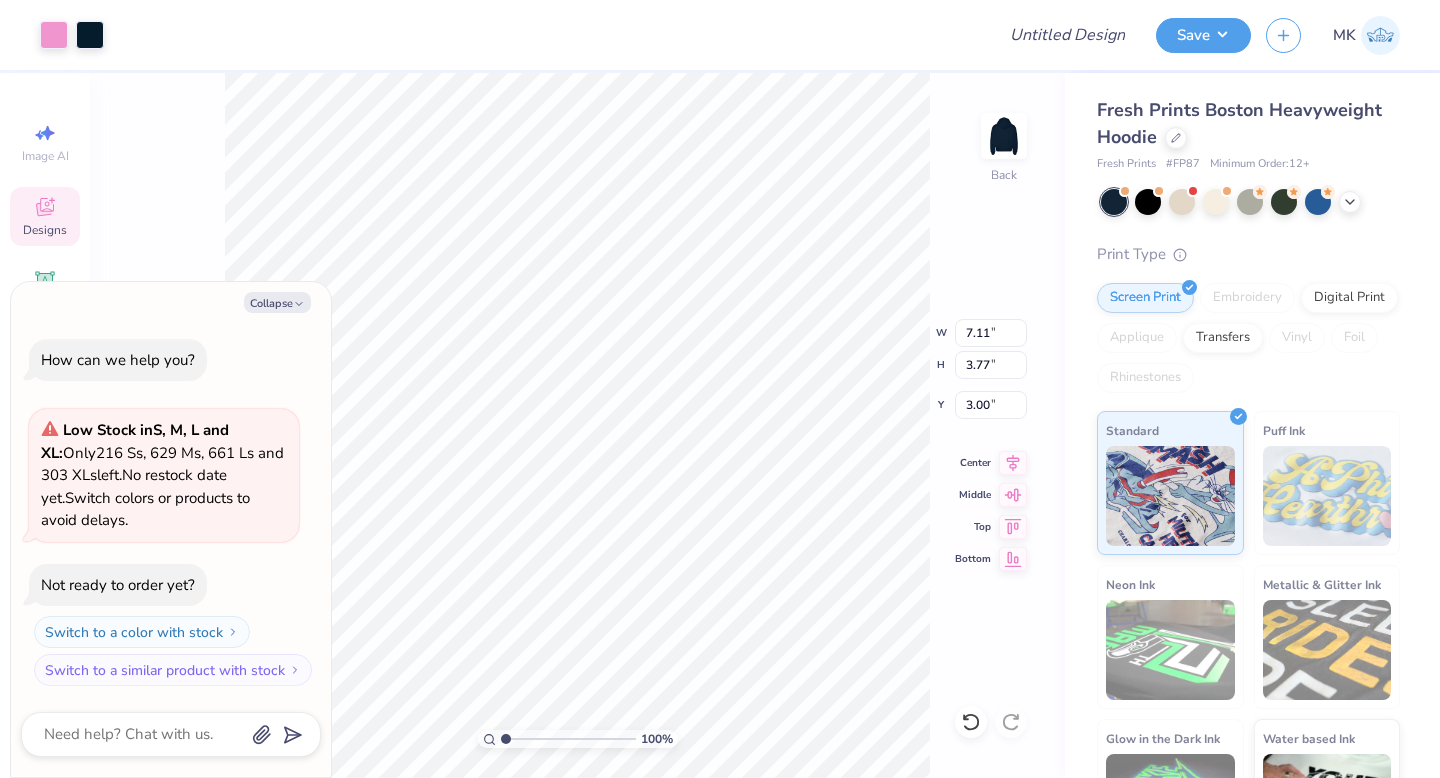 type on "x" 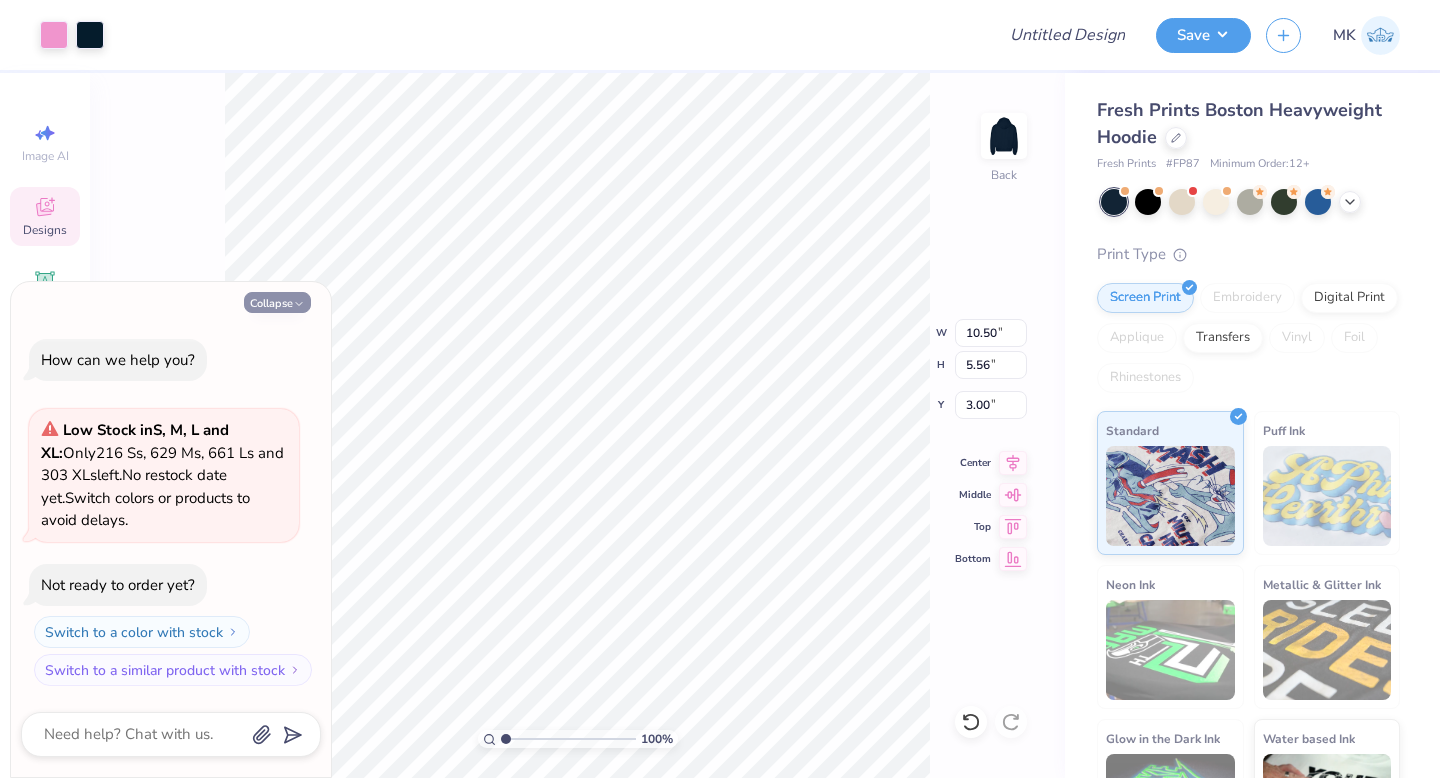 click on "Collapse" at bounding box center (277, 302) 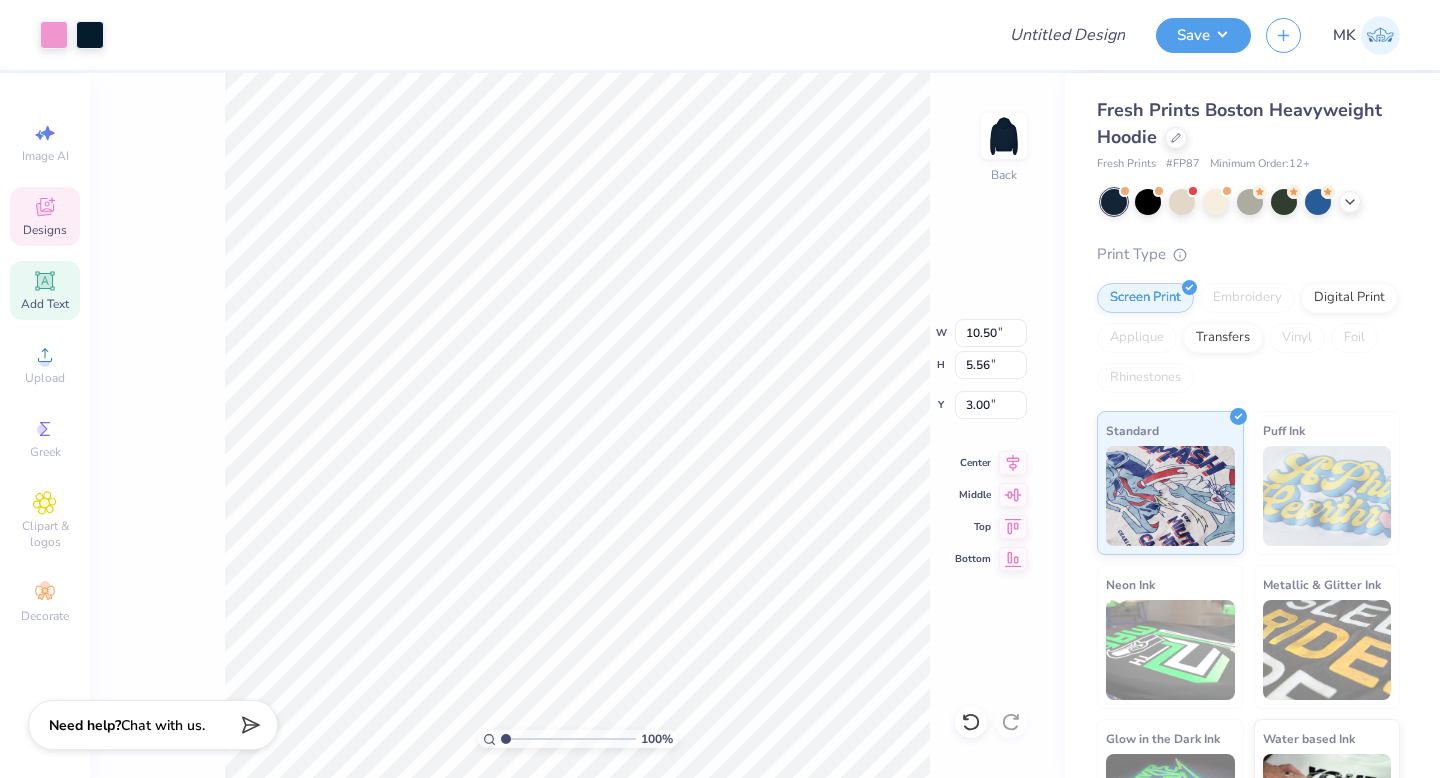 click 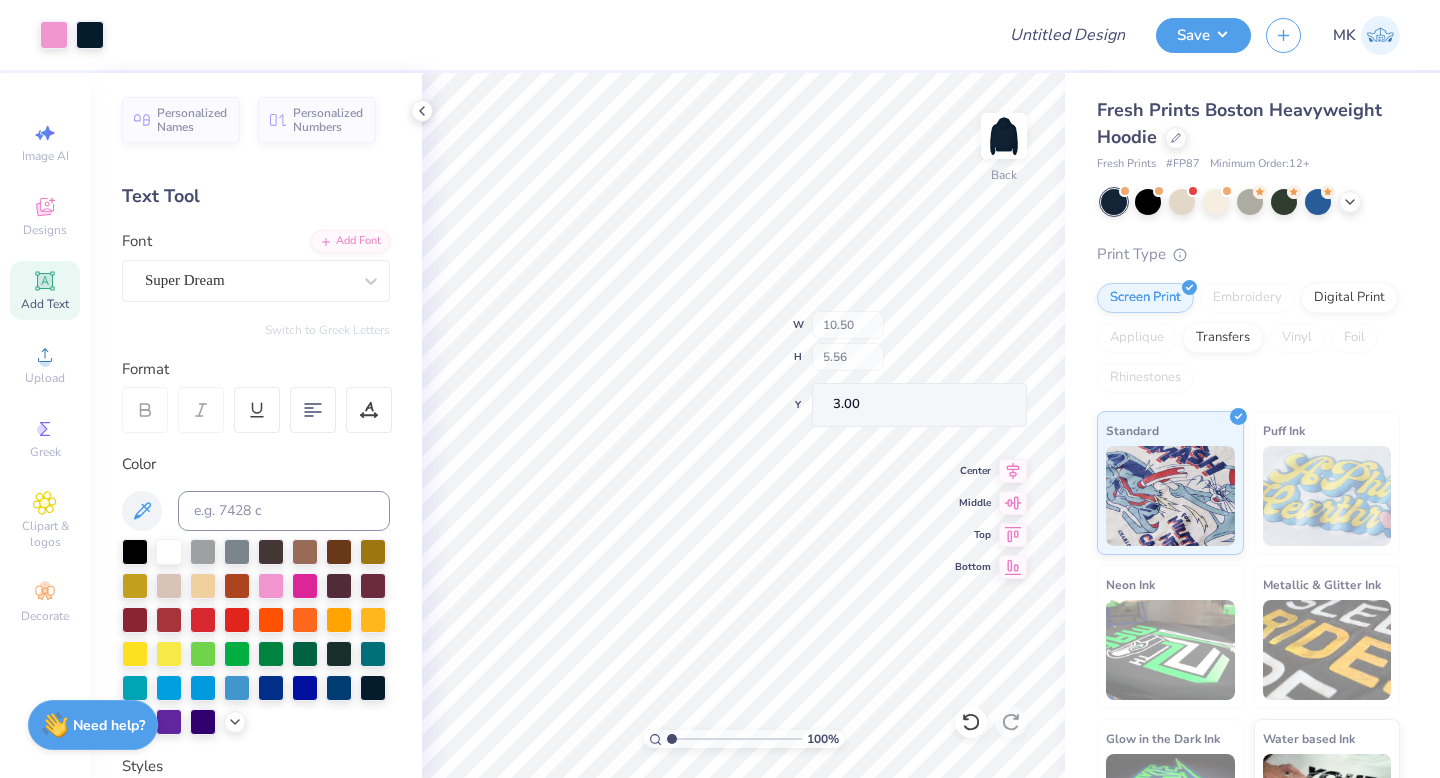 type on "1.65" 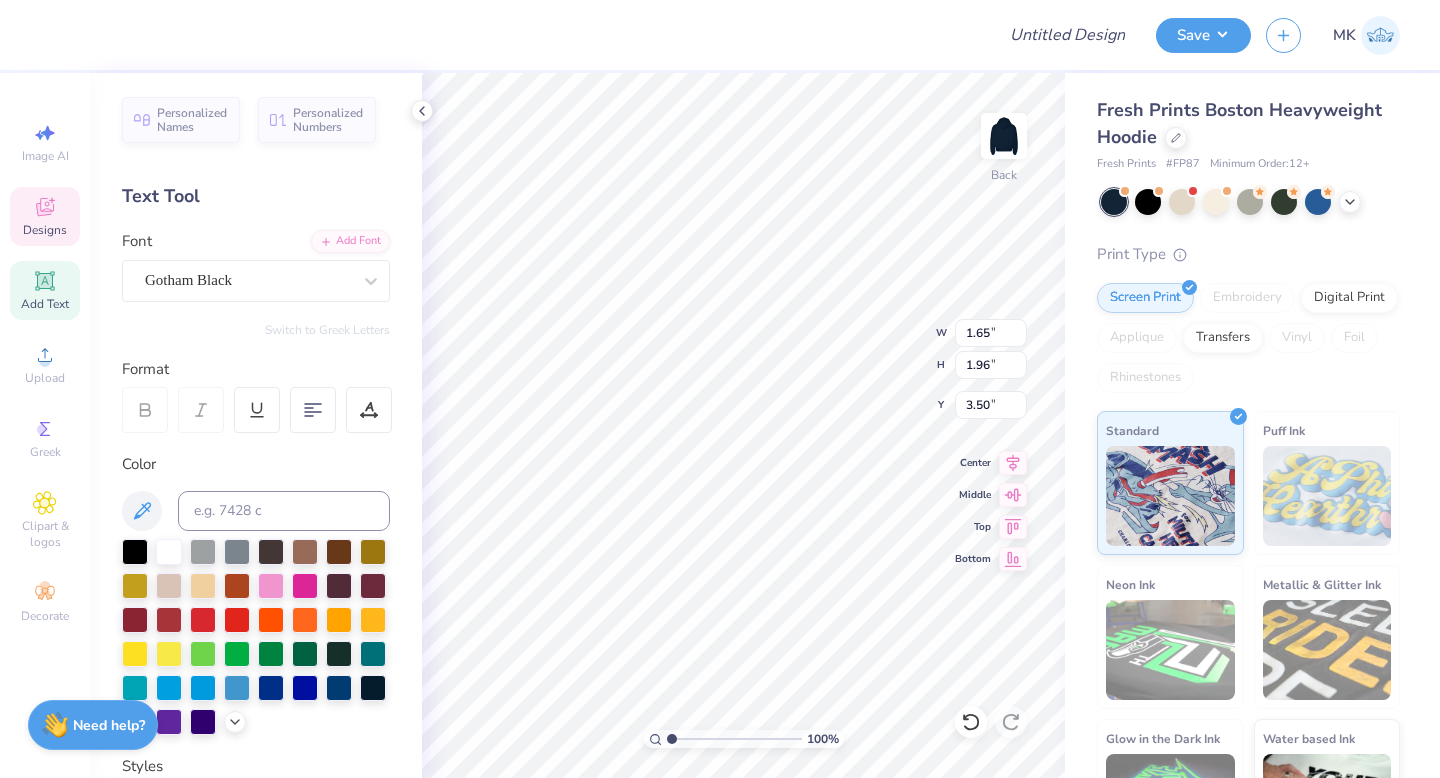 type on "8.56" 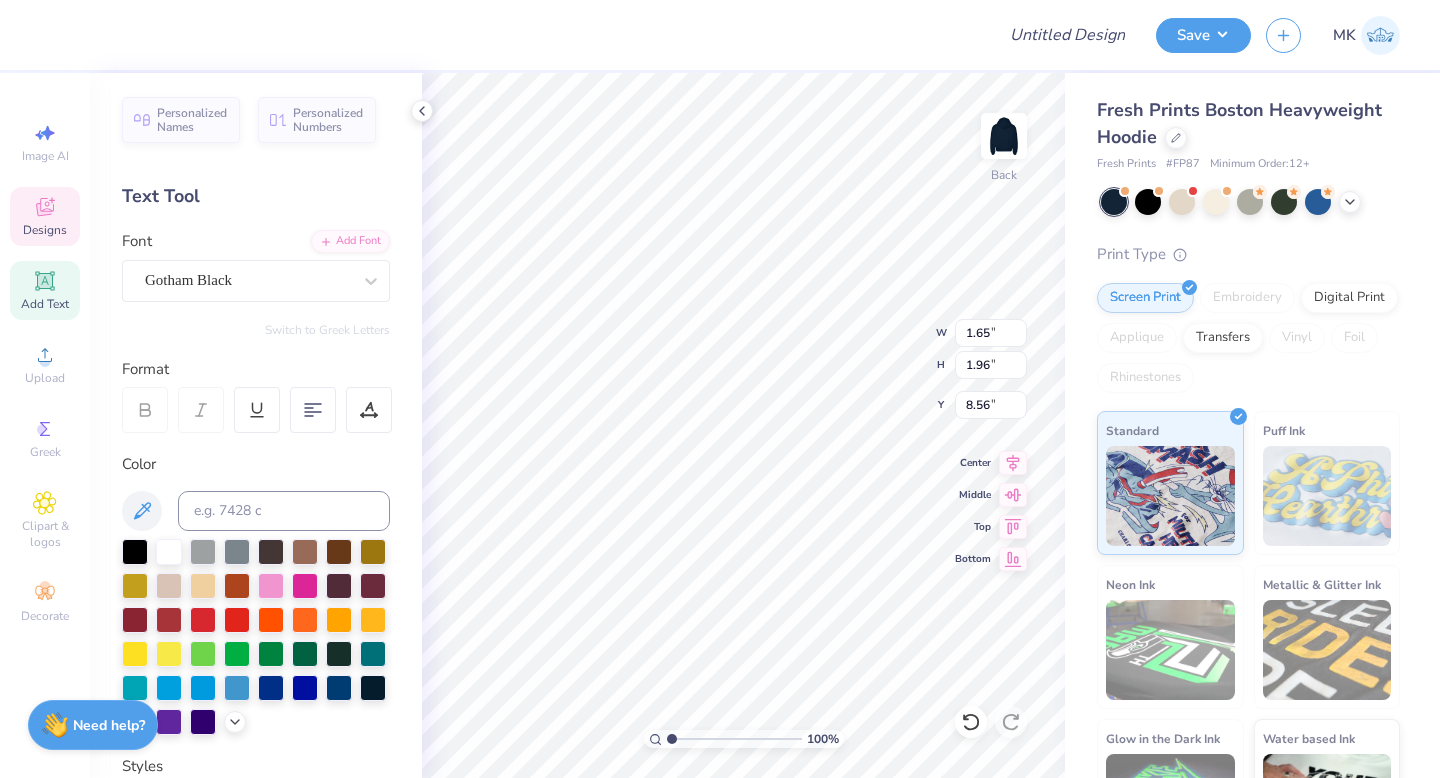 scroll, scrollTop: 0, scrollLeft: 0, axis: both 